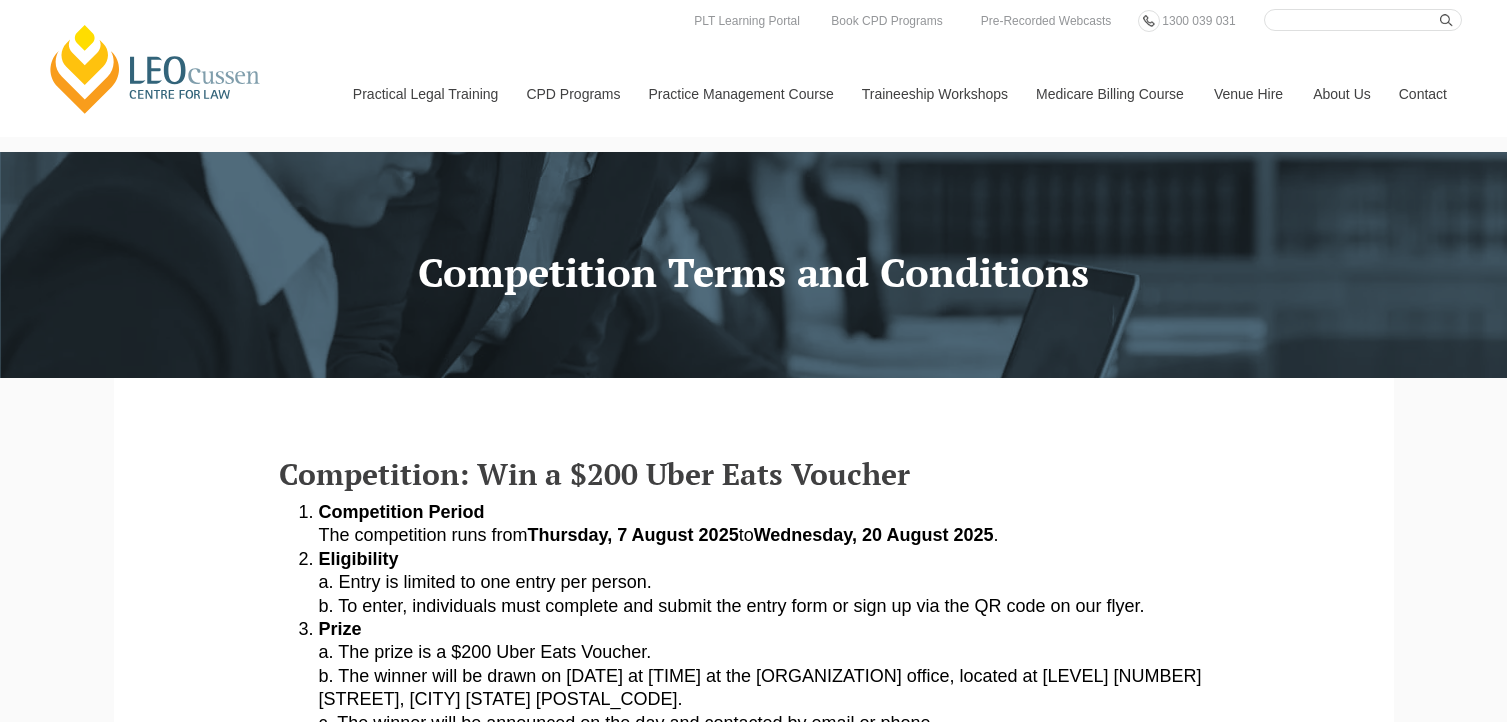 scroll, scrollTop: 0, scrollLeft: 0, axis: both 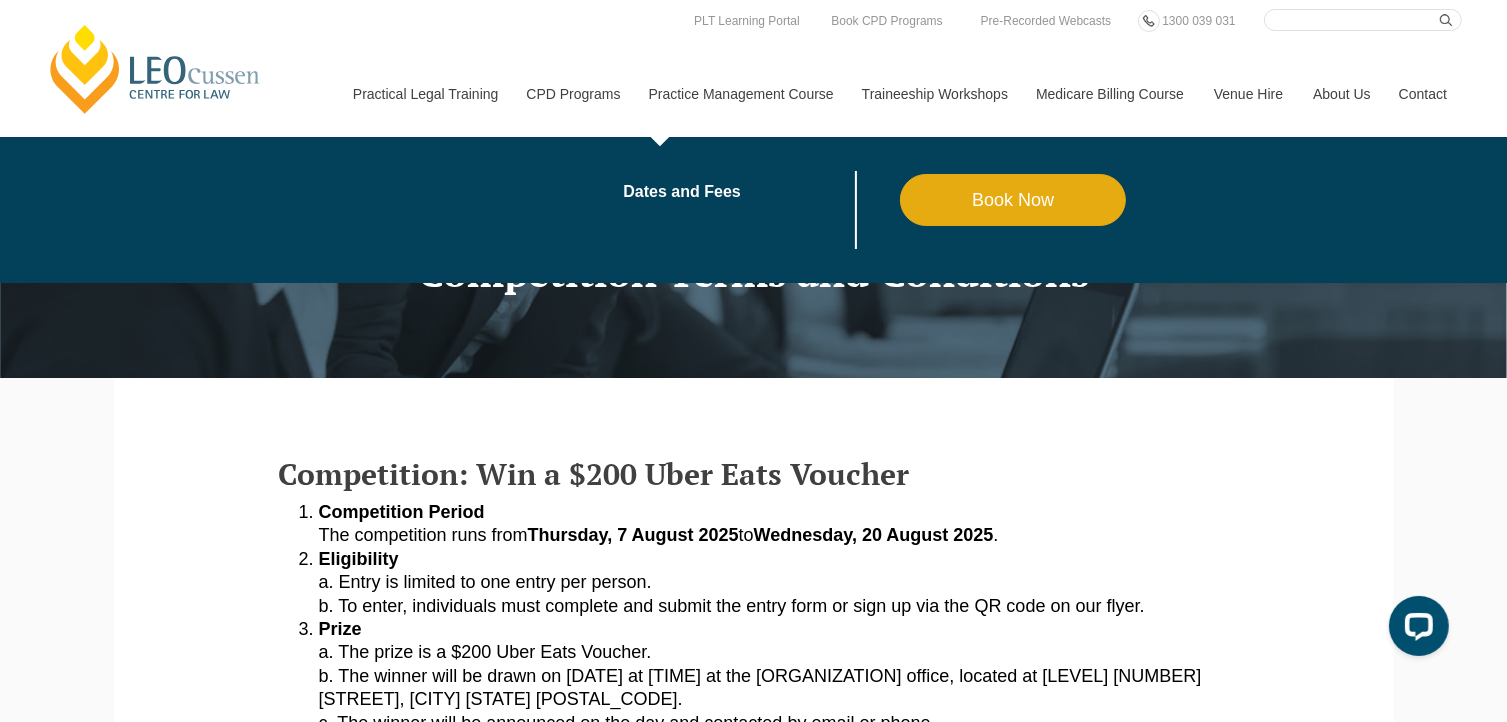 click on "Practice Management Course" at bounding box center [740, 94] 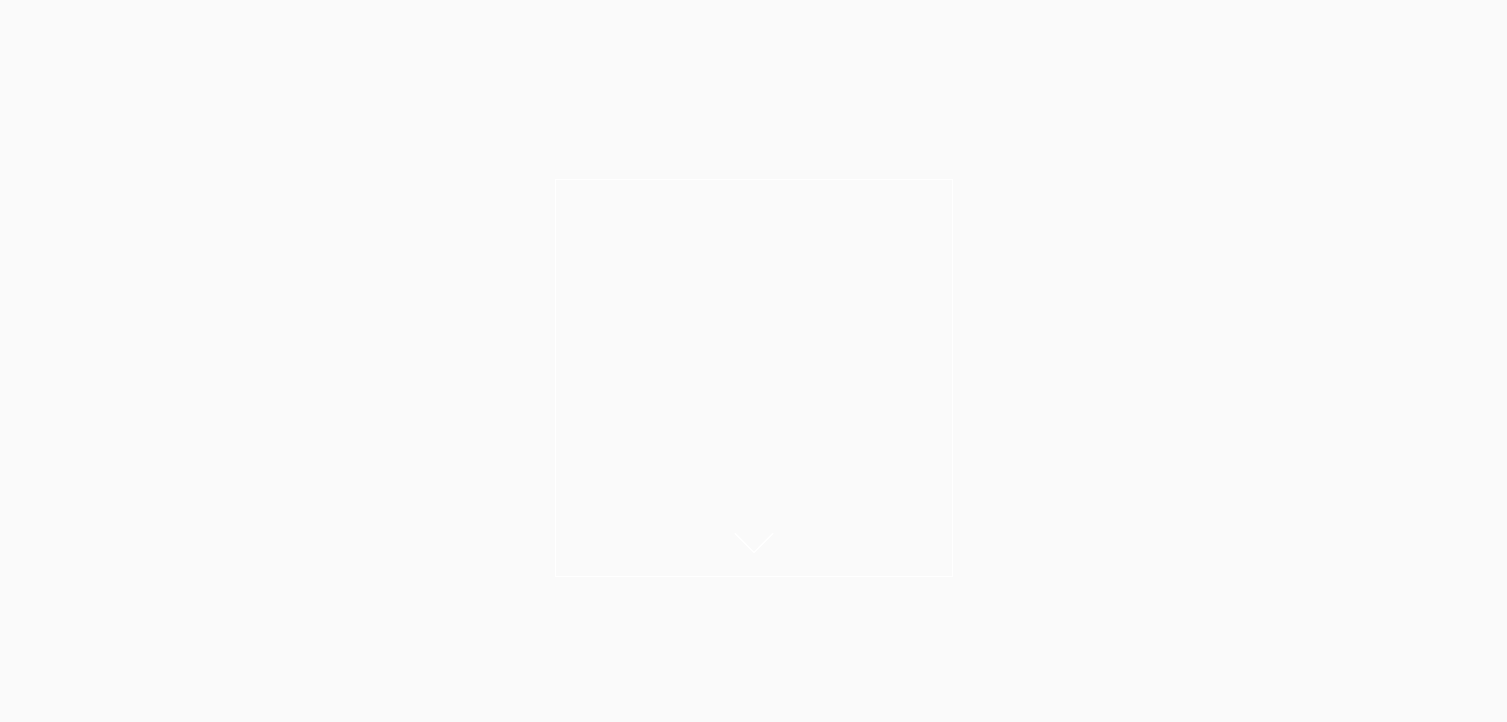 scroll, scrollTop: 0, scrollLeft: 0, axis: both 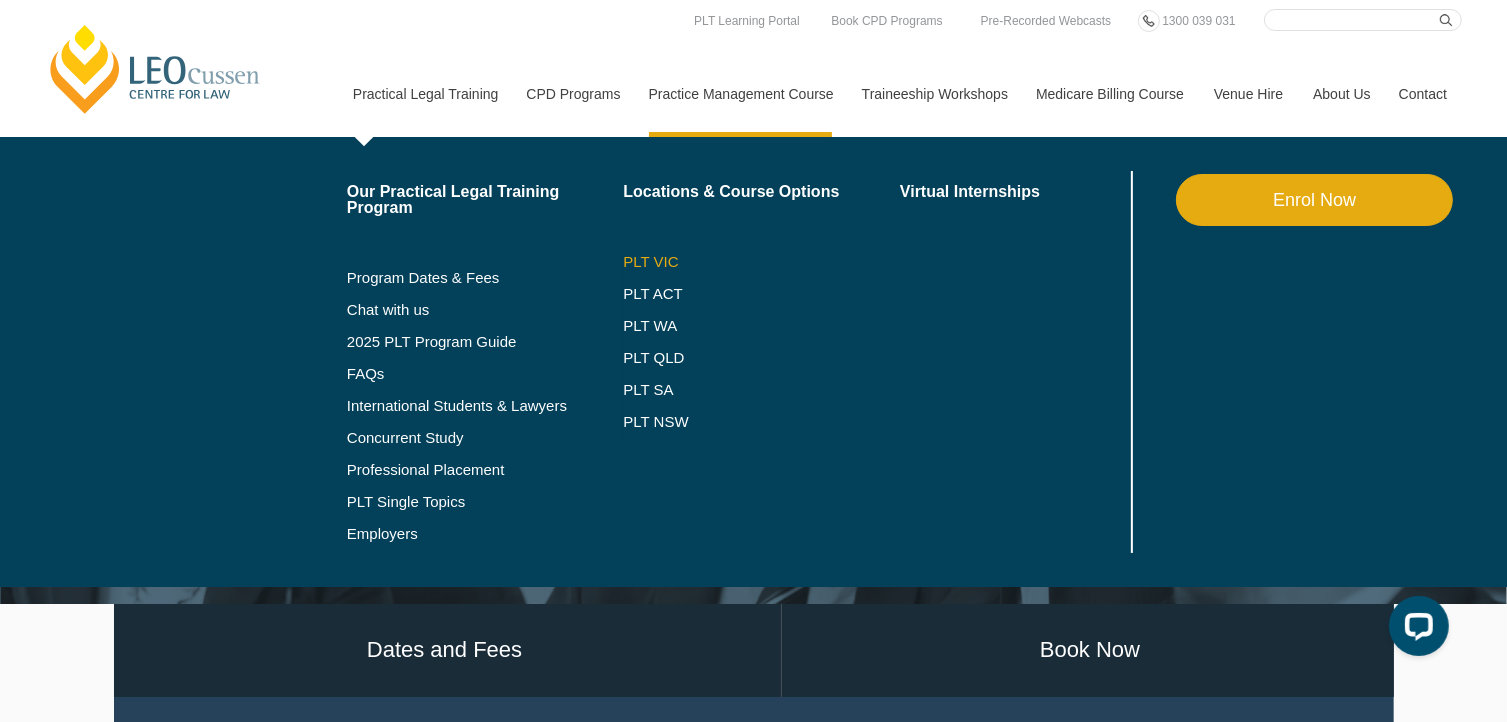click on "PLT VIC" at bounding box center [761, 262] 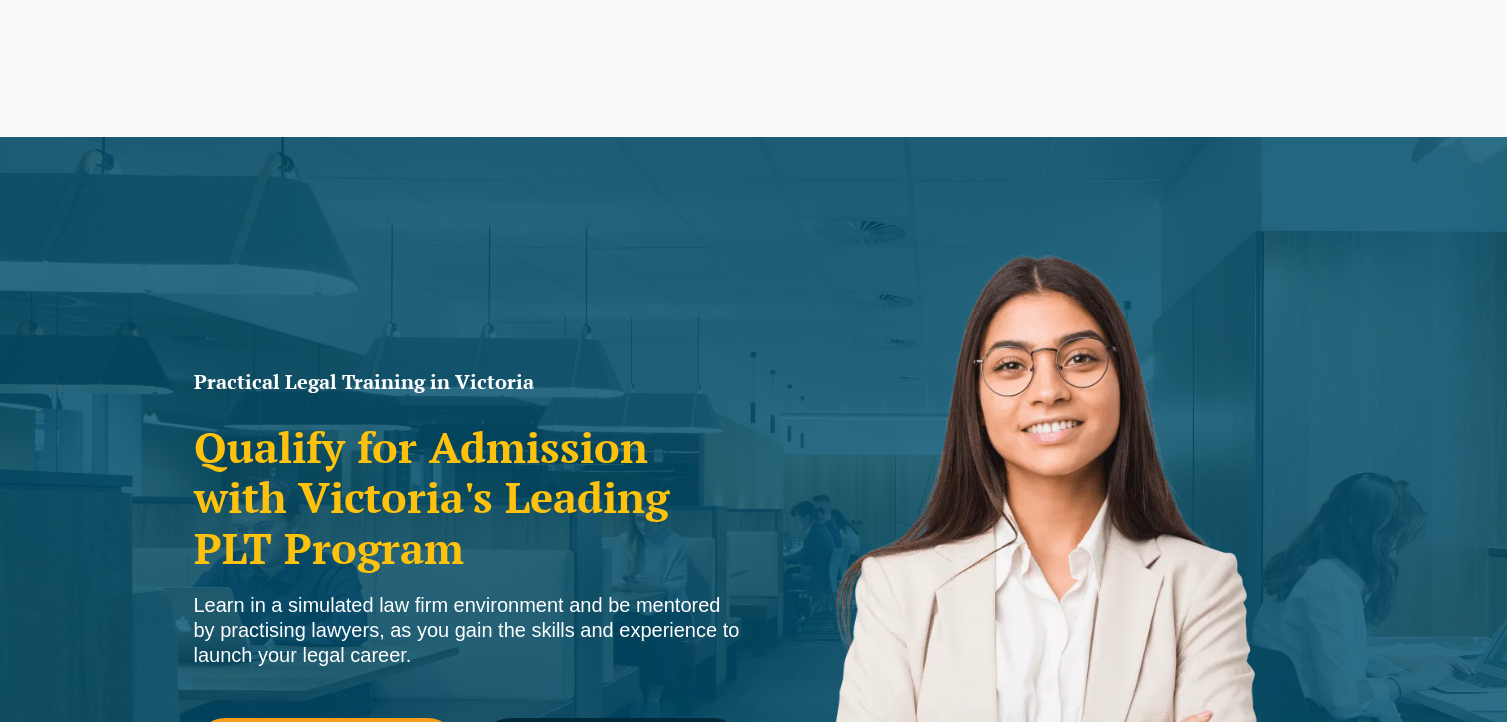 scroll, scrollTop: 0, scrollLeft: 0, axis: both 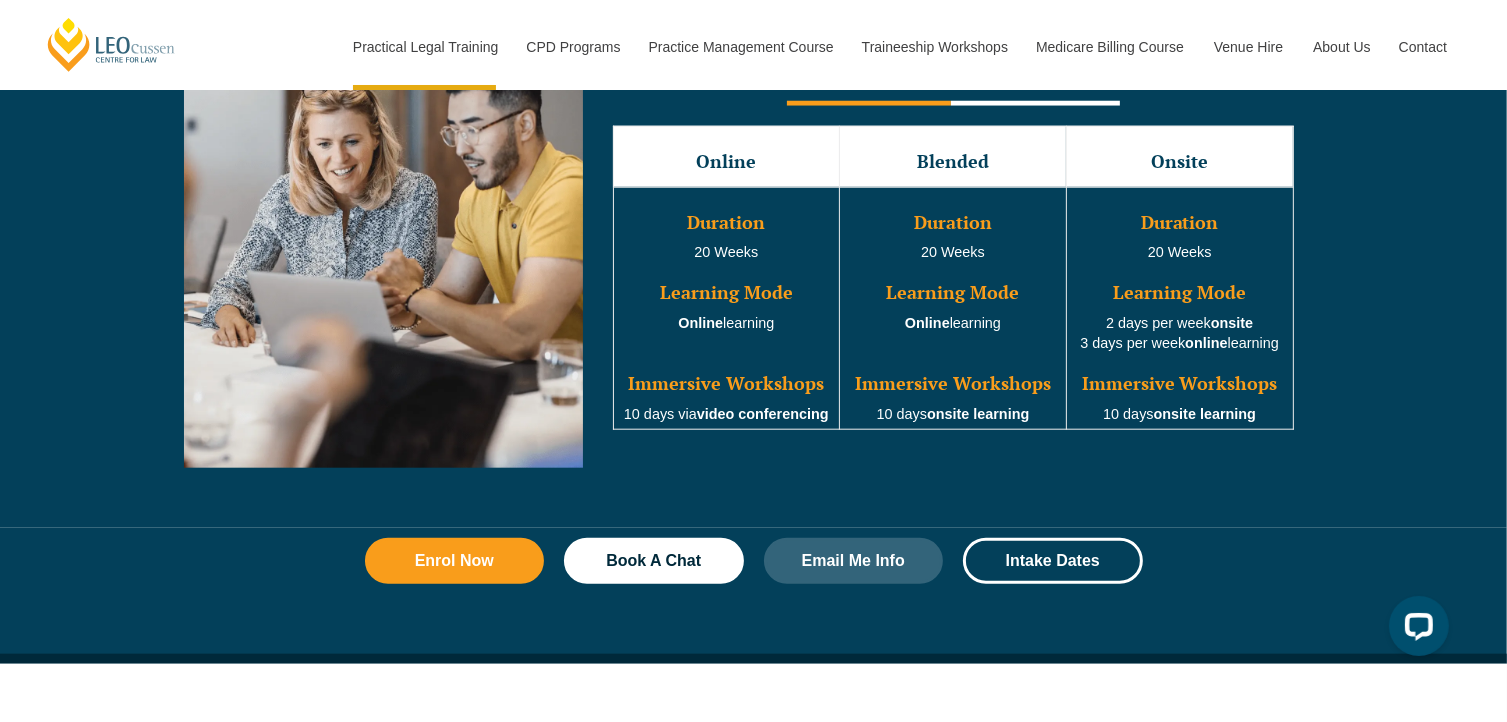 drag, startPoint x: 1517, startPoint y: 42, endPoint x: 1516, endPoint y: 155, distance: 113.004425 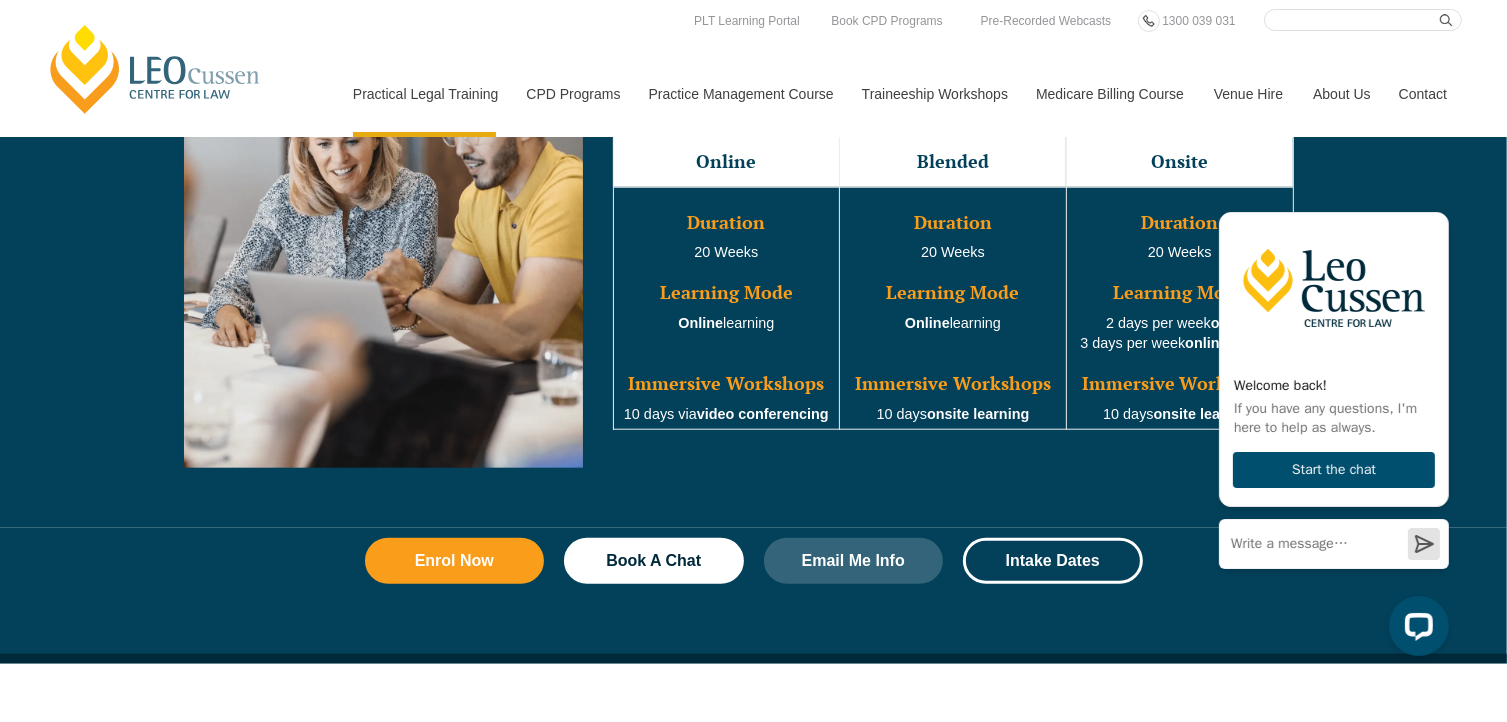 click on "Full Time   Part Time       Full Time         Online   Blended     Onsite         Duration 20 Weeks   Learning Mode Online  learning   Immersive Workshops 10 days via  video conferencing     Duration 20 Weeks  Learning Mode Online  learning   Immersive Workshops 10 days  onsite learning     Duration 20 Weeks  Learning Mode  2 days per week  onsite  3 days per week   online  learning  Immersive Workshops  10 days  onsite learning       Part Time   Online Blended Duration 30 Weeks Learning Mode Online  learning Immersive Workshops 10 days via  video conferencing Duration 30 Weeks Learning Mode Online  learning Immersive Workshops 10 days  onsite  learning" at bounding box center (753, 258) 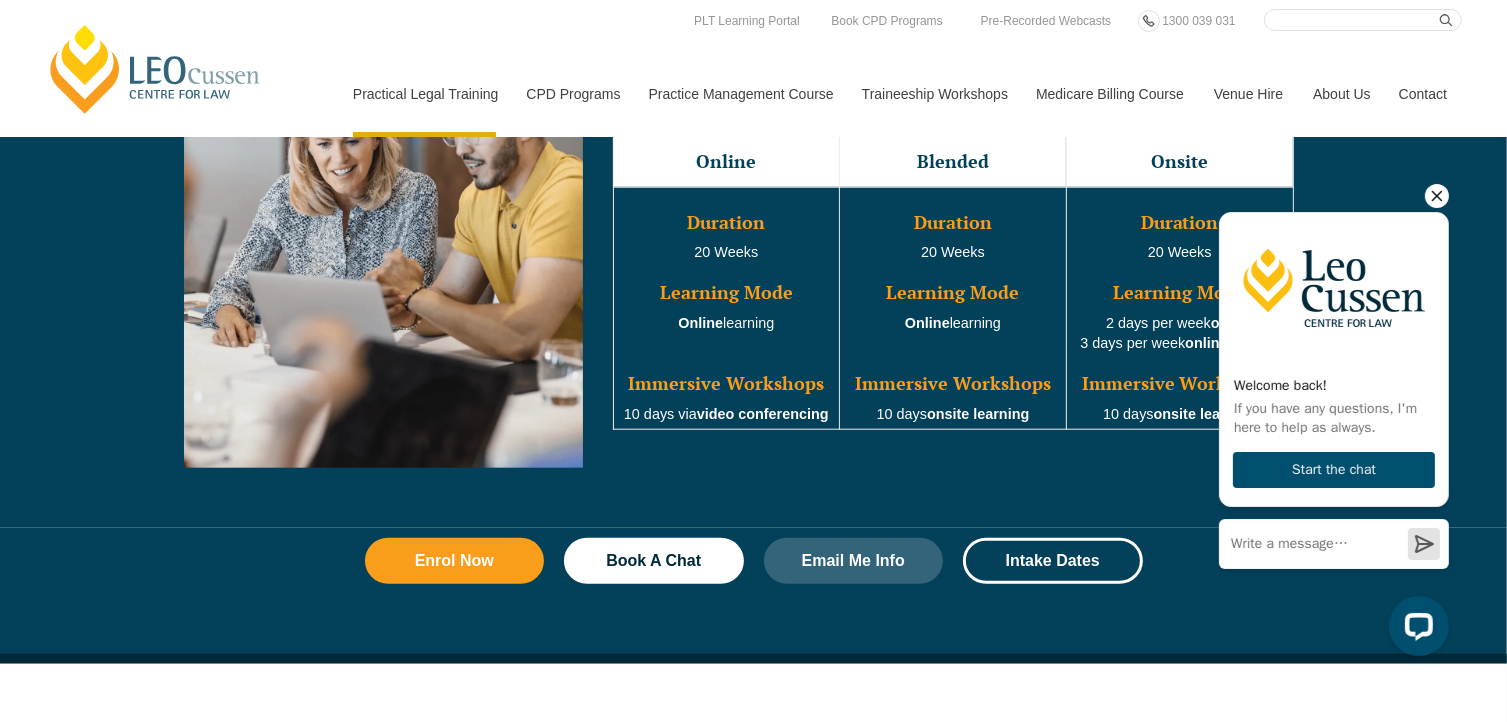click 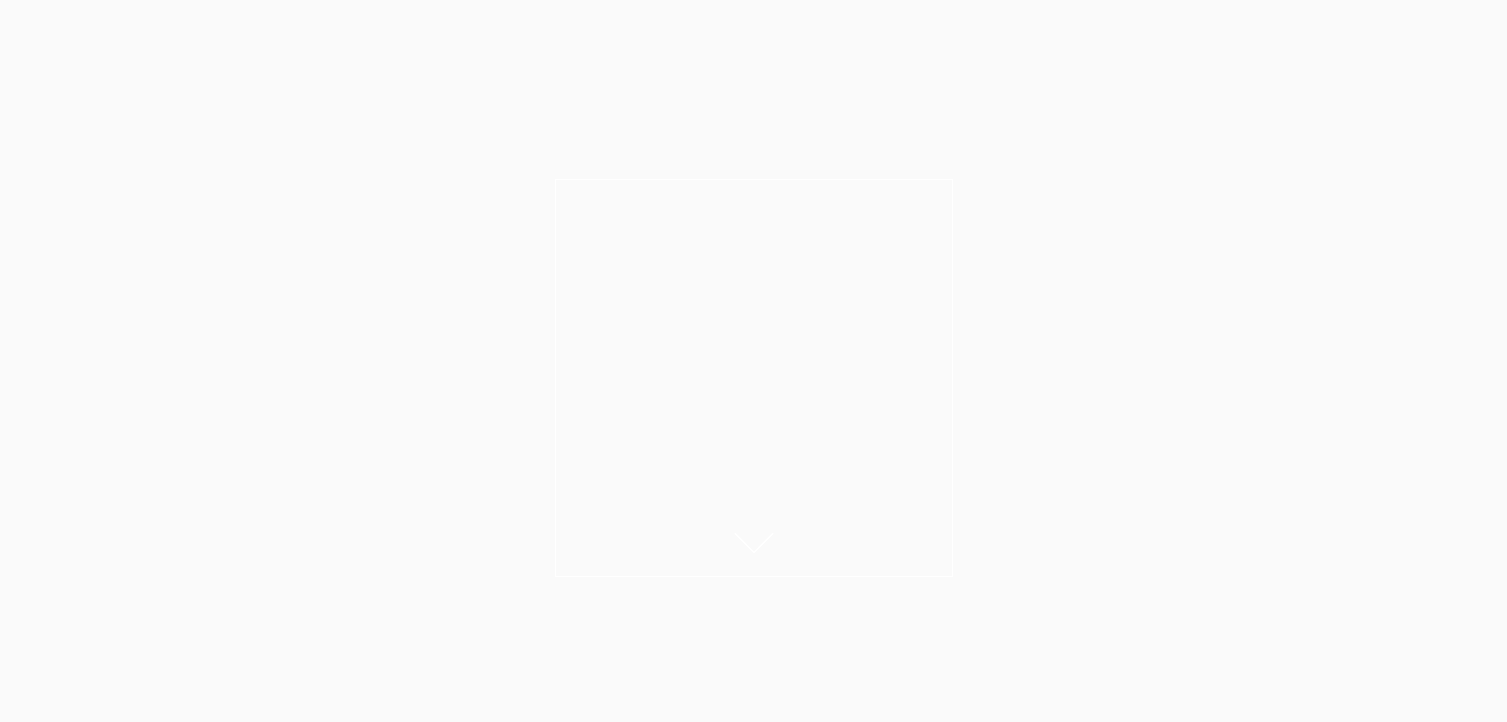 scroll, scrollTop: 0, scrollLeft: 0, axis: both 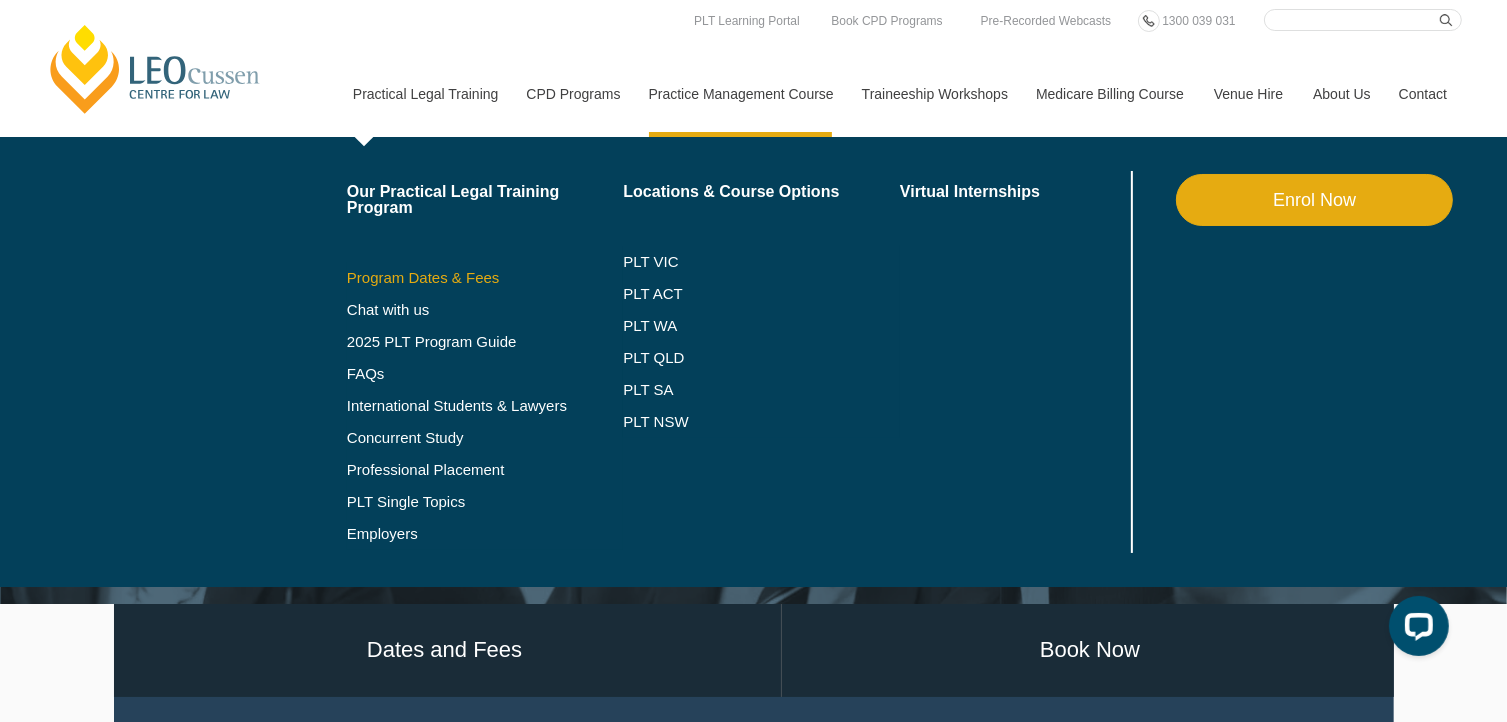 click on "Program Dates & Fees" at bounding box center (485, 278) 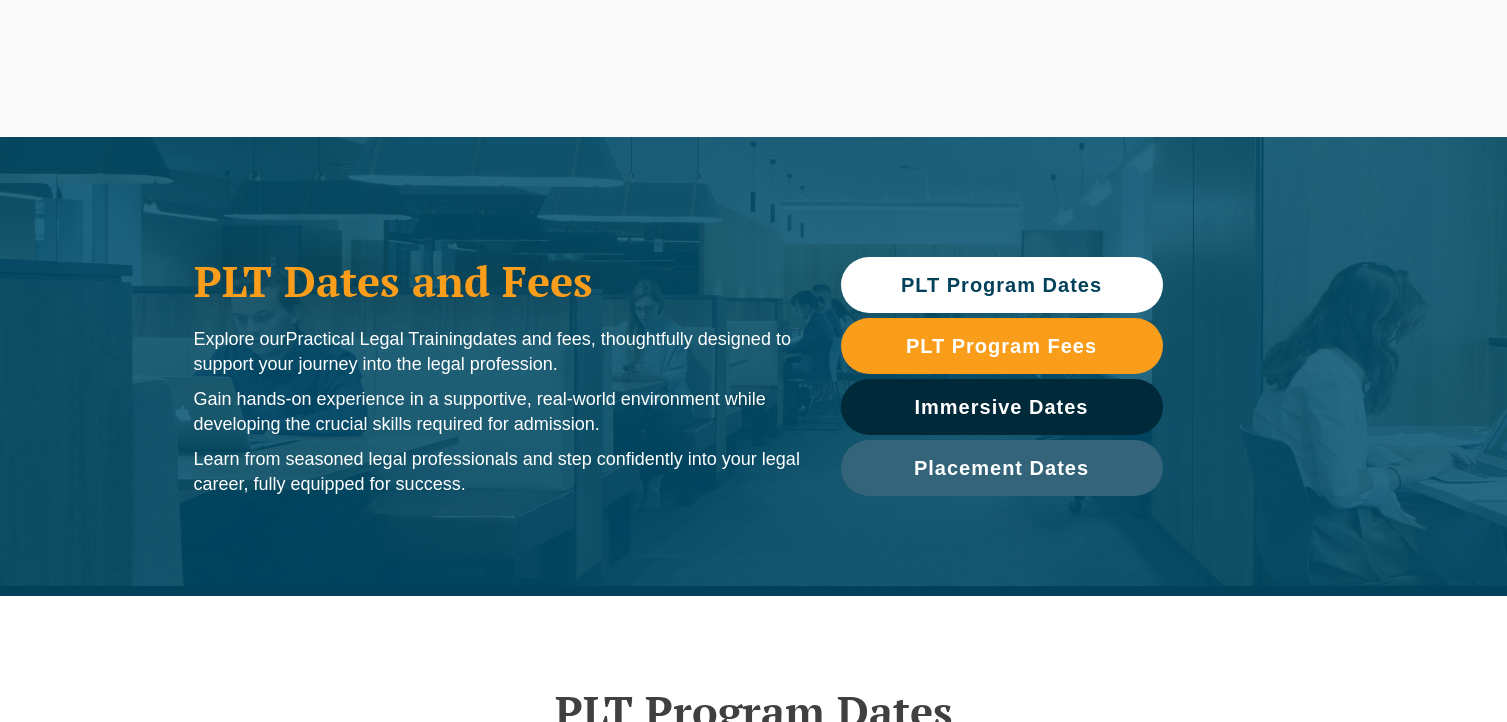 scroll, scrollTop: 0, scrollLeft: 0, axis: both 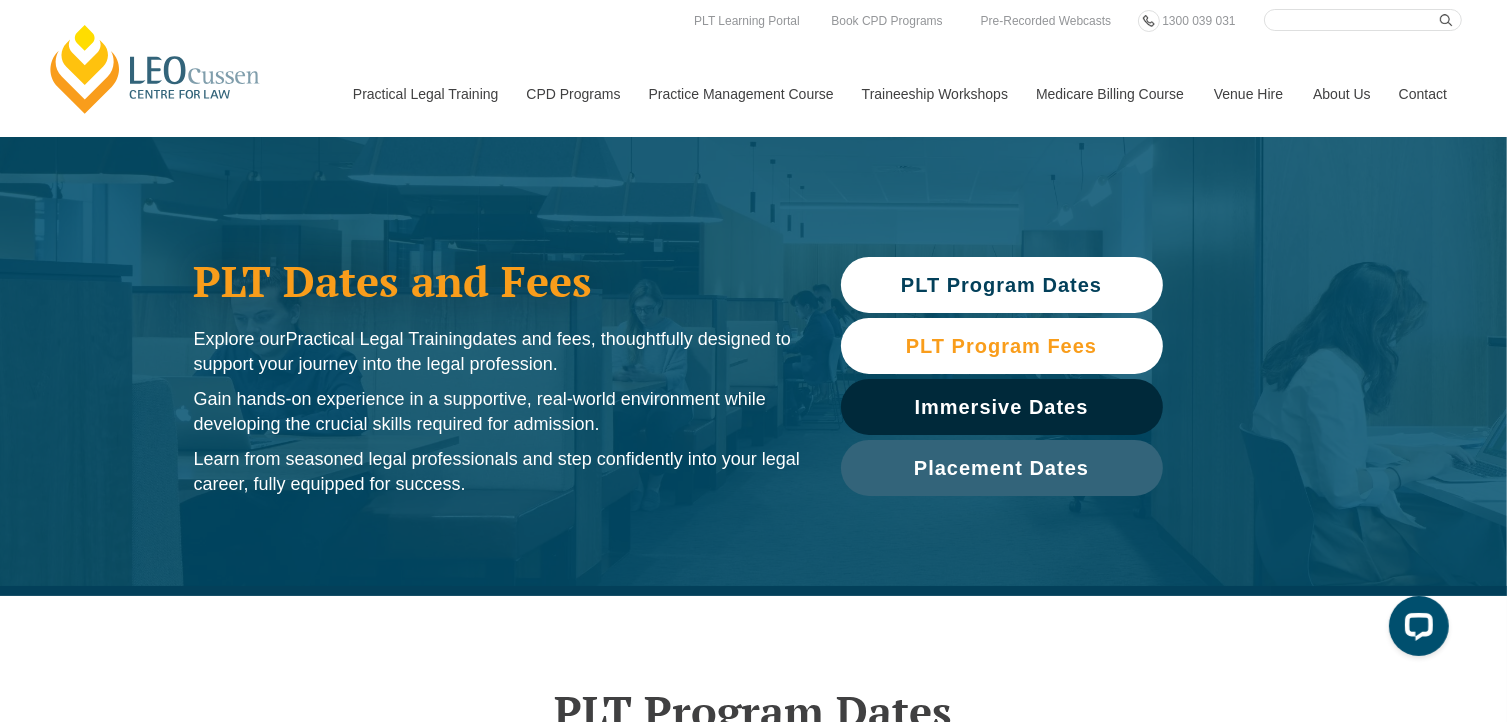 click on "PLT Program Fees" at bounding box center [1001, 346] 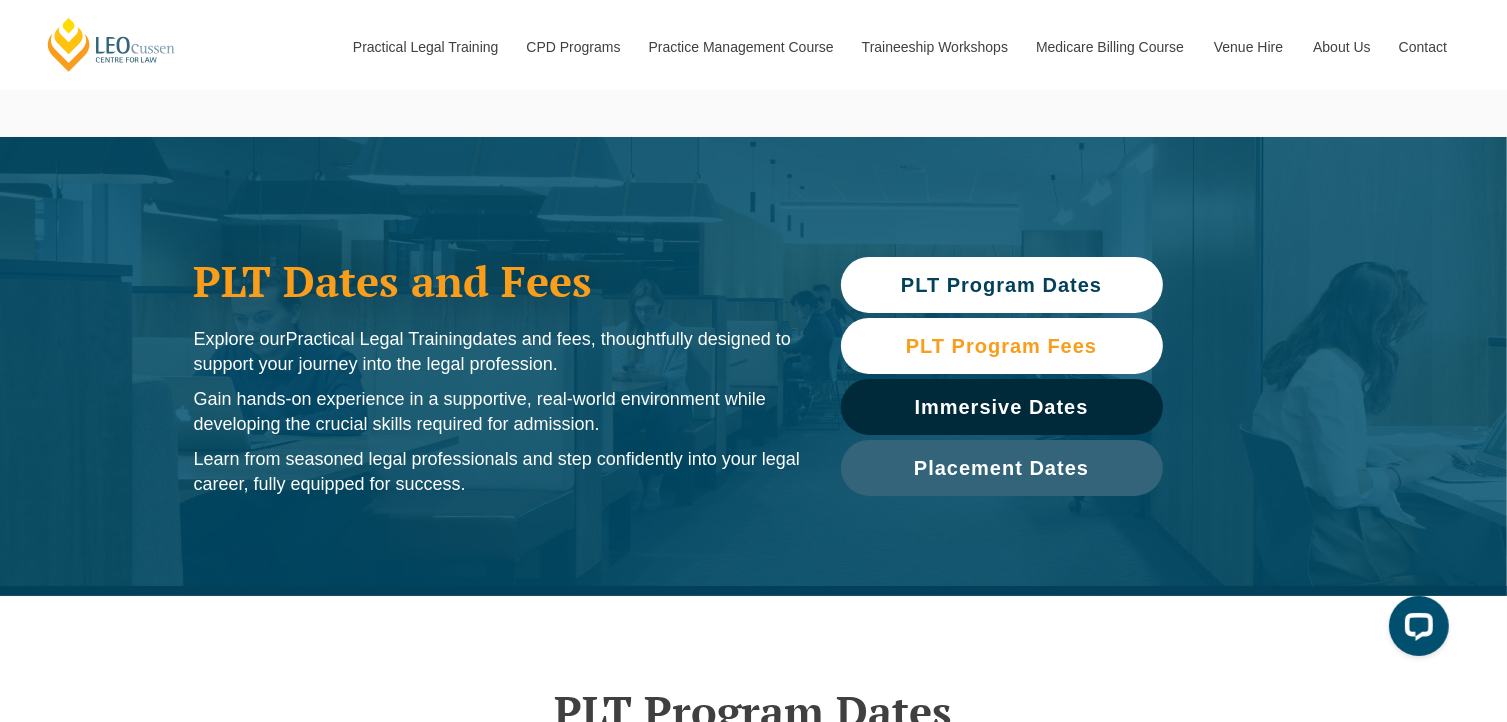 scroll, scrollTop: 2221, scrollLeft: 0, axis: vertical 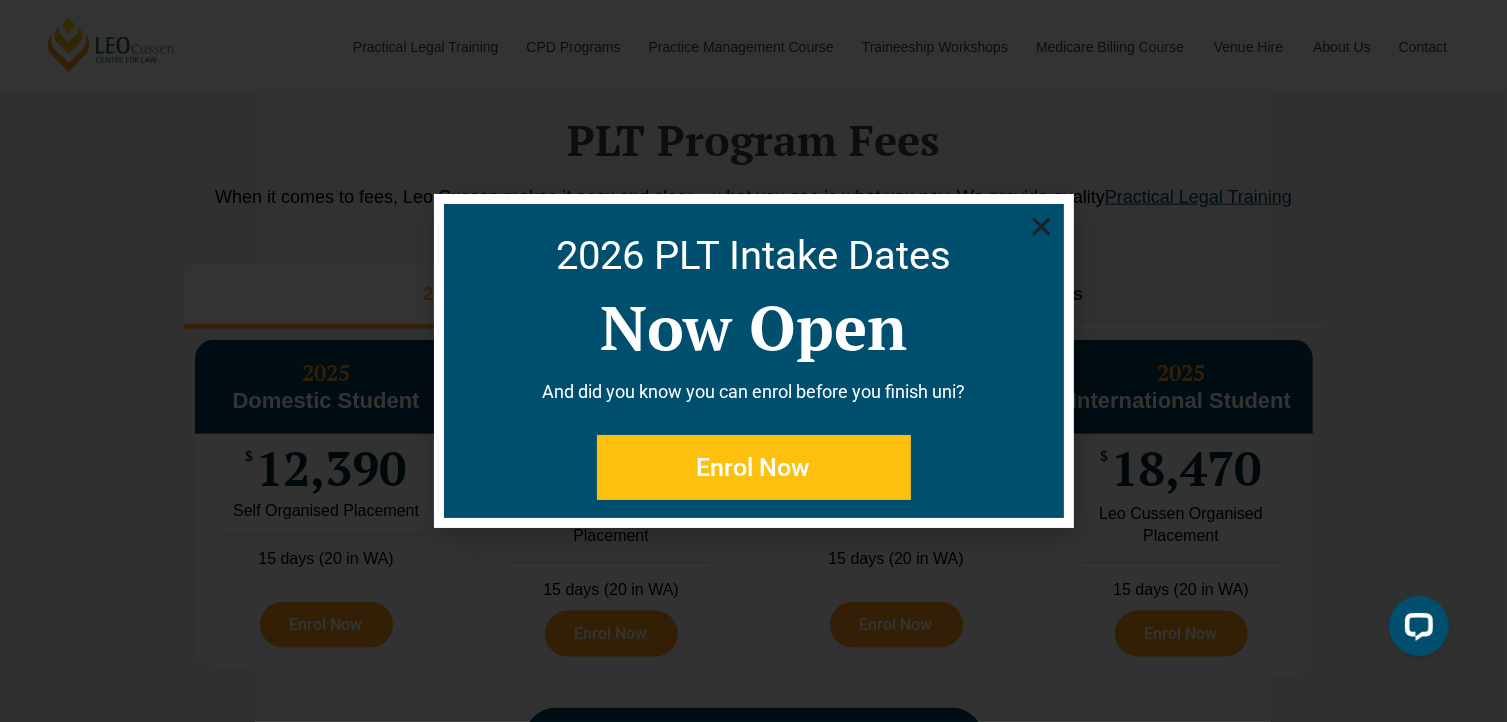 click 